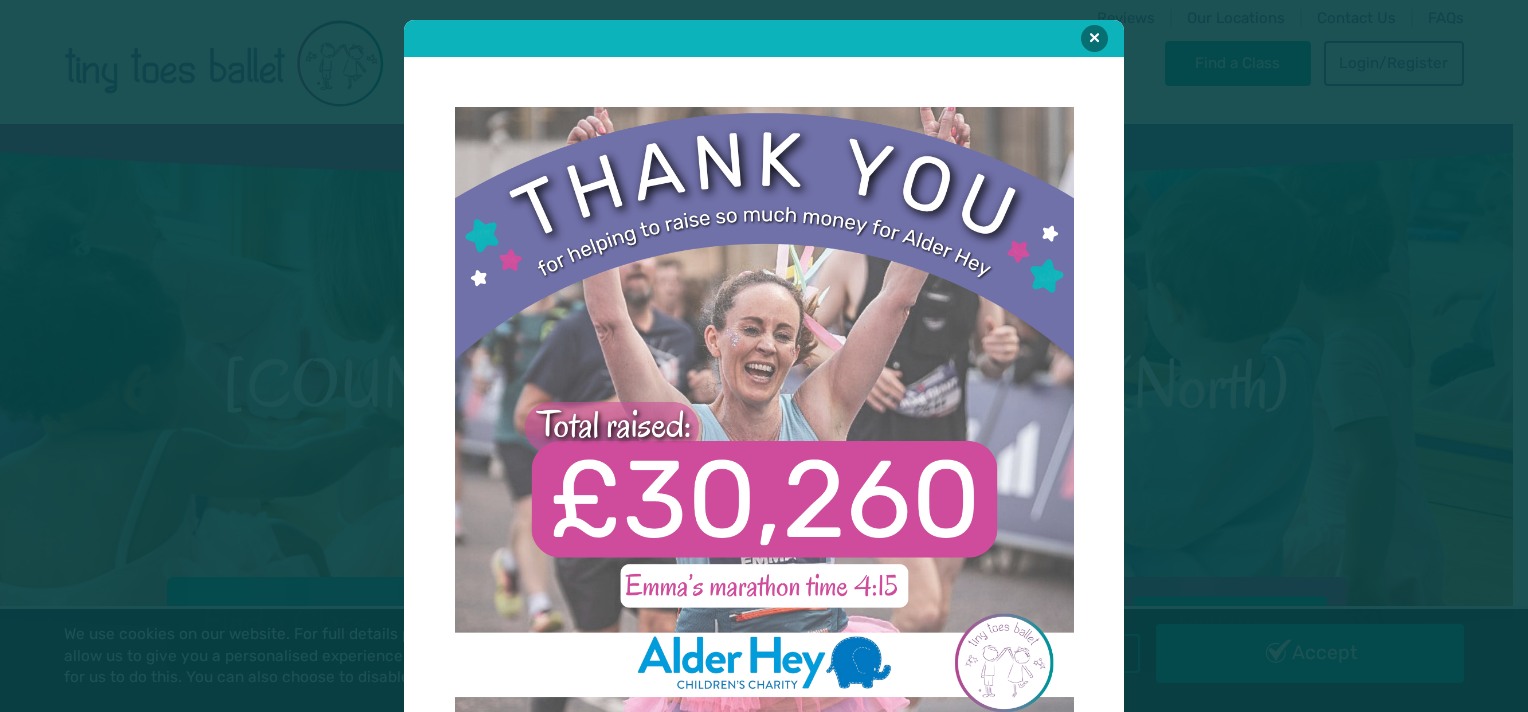 scroll, scrollTop: 0, scrollLeft: 0, axis: both 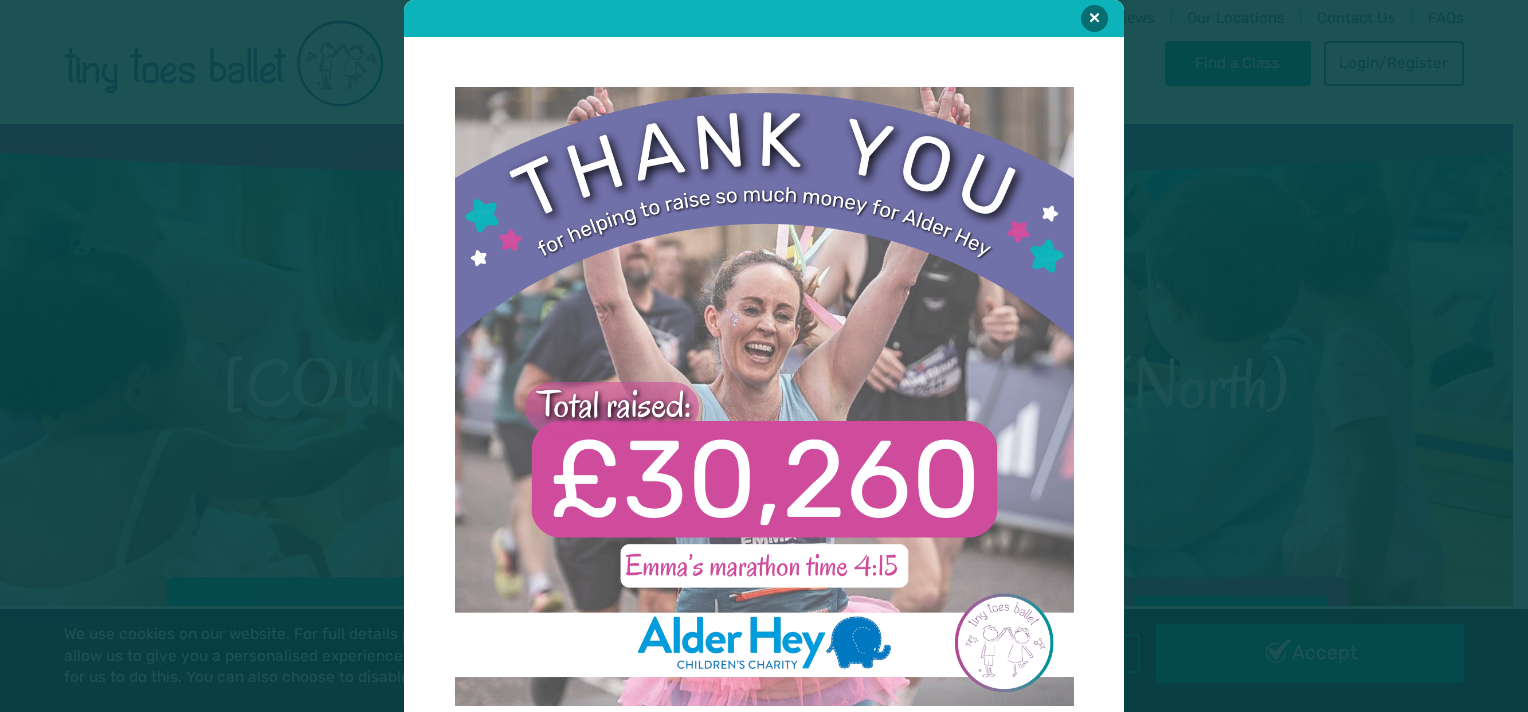 click at bounding box center [764, 18] 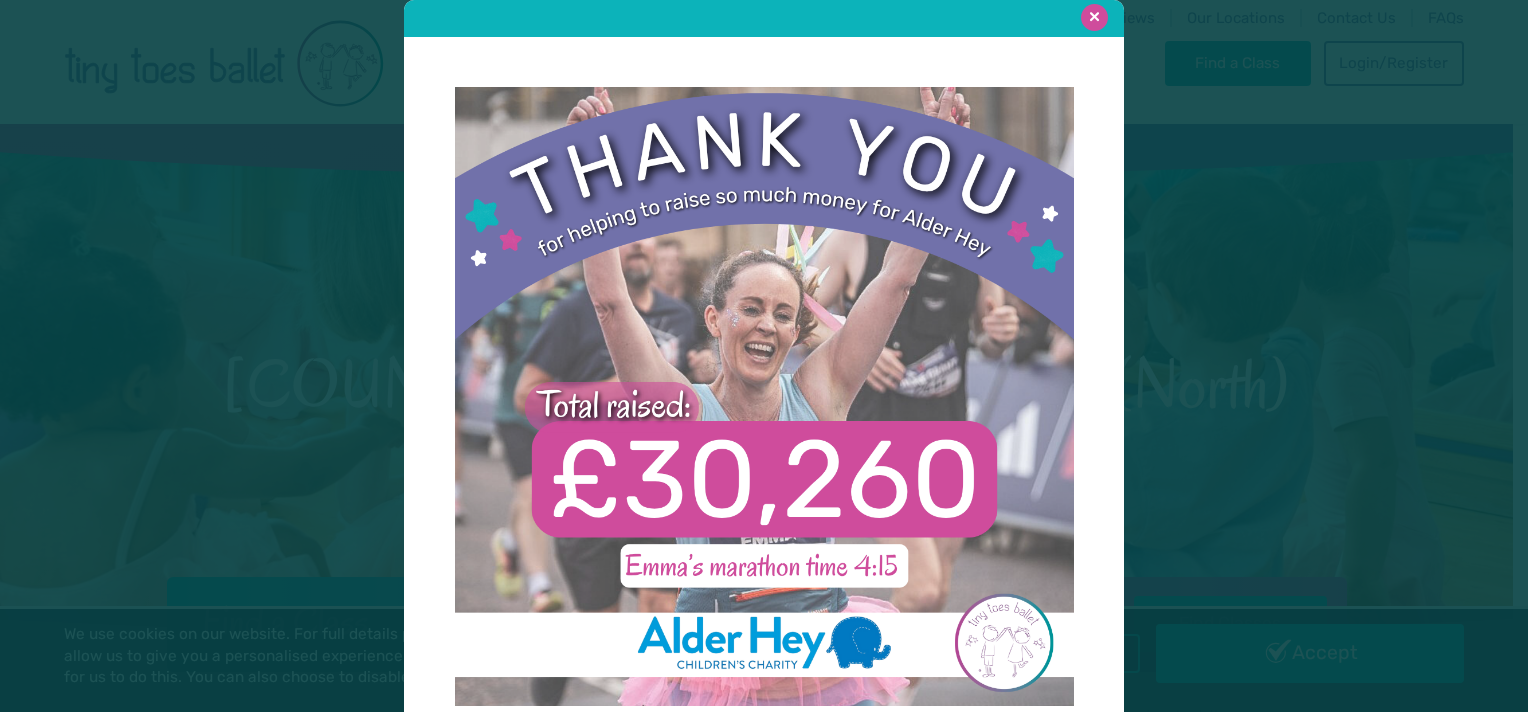 click at bounding box center (1094, 17) 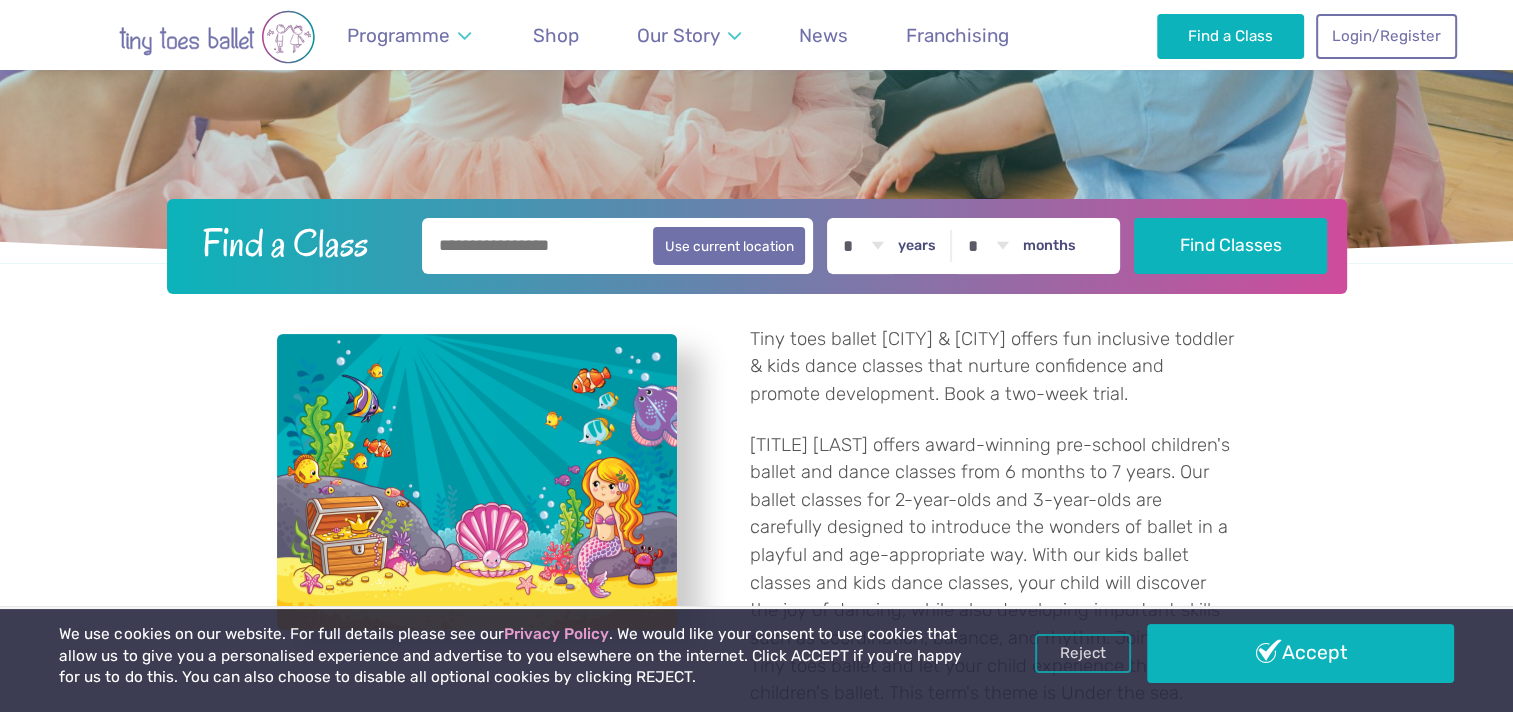 scroll, scrollTop: 379, scrollLeft: 0, axis: vertical 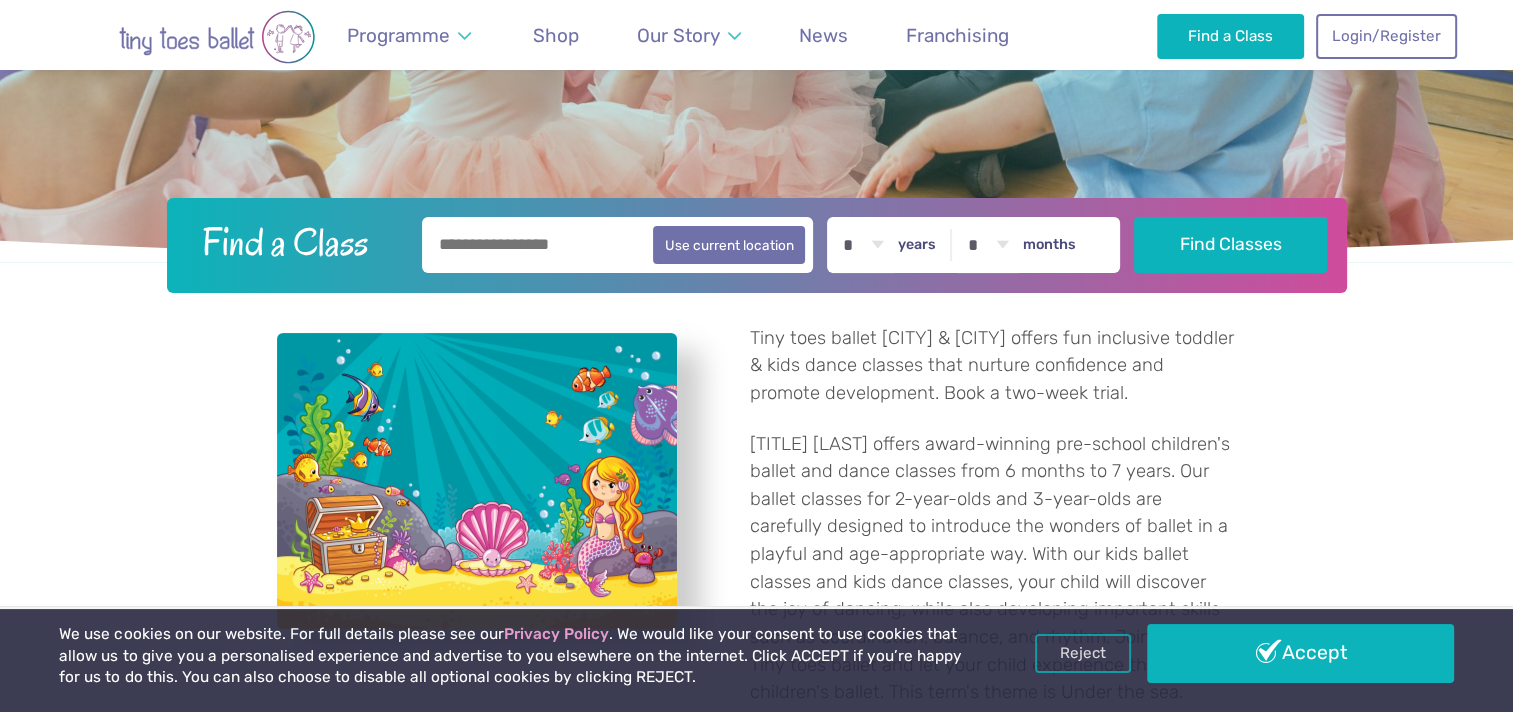 click at bounding box center [618, 245] 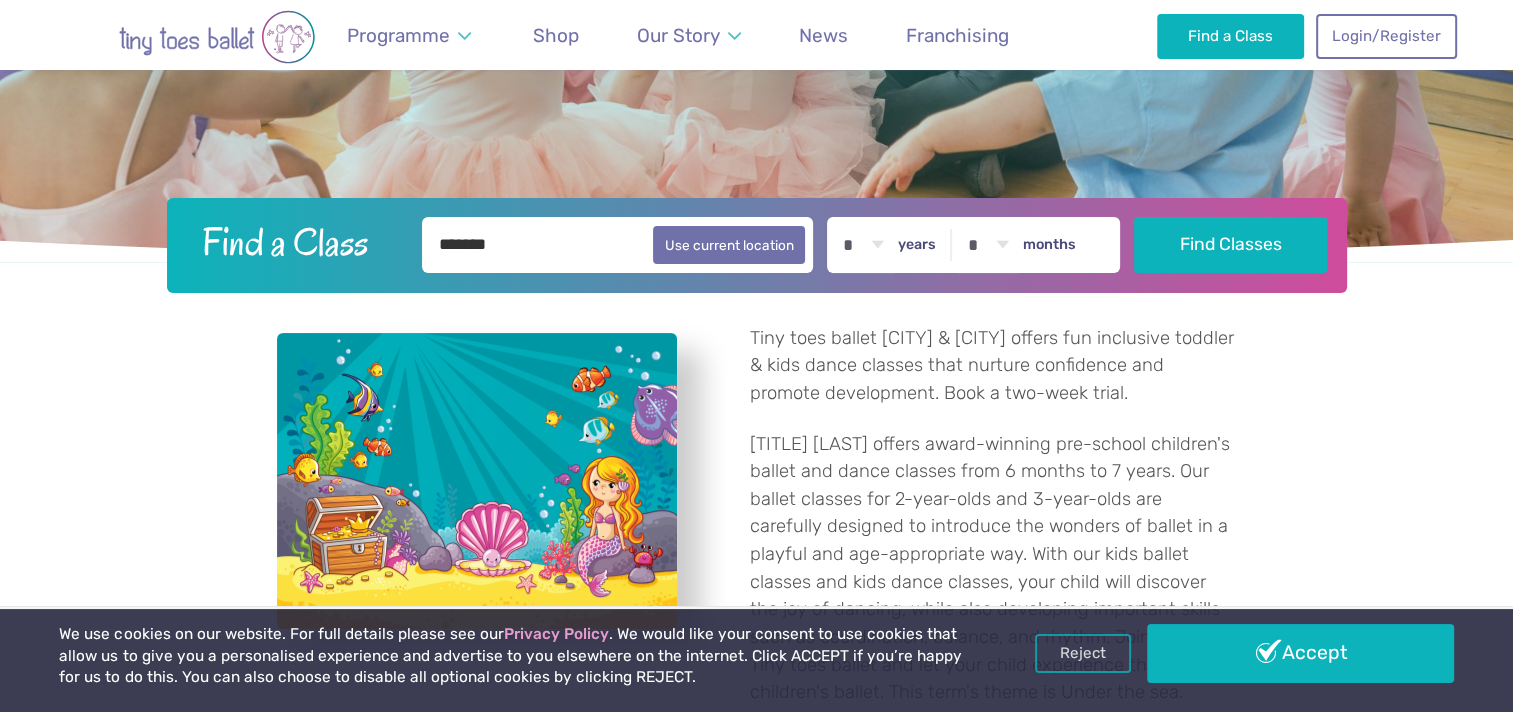 type on "*******" 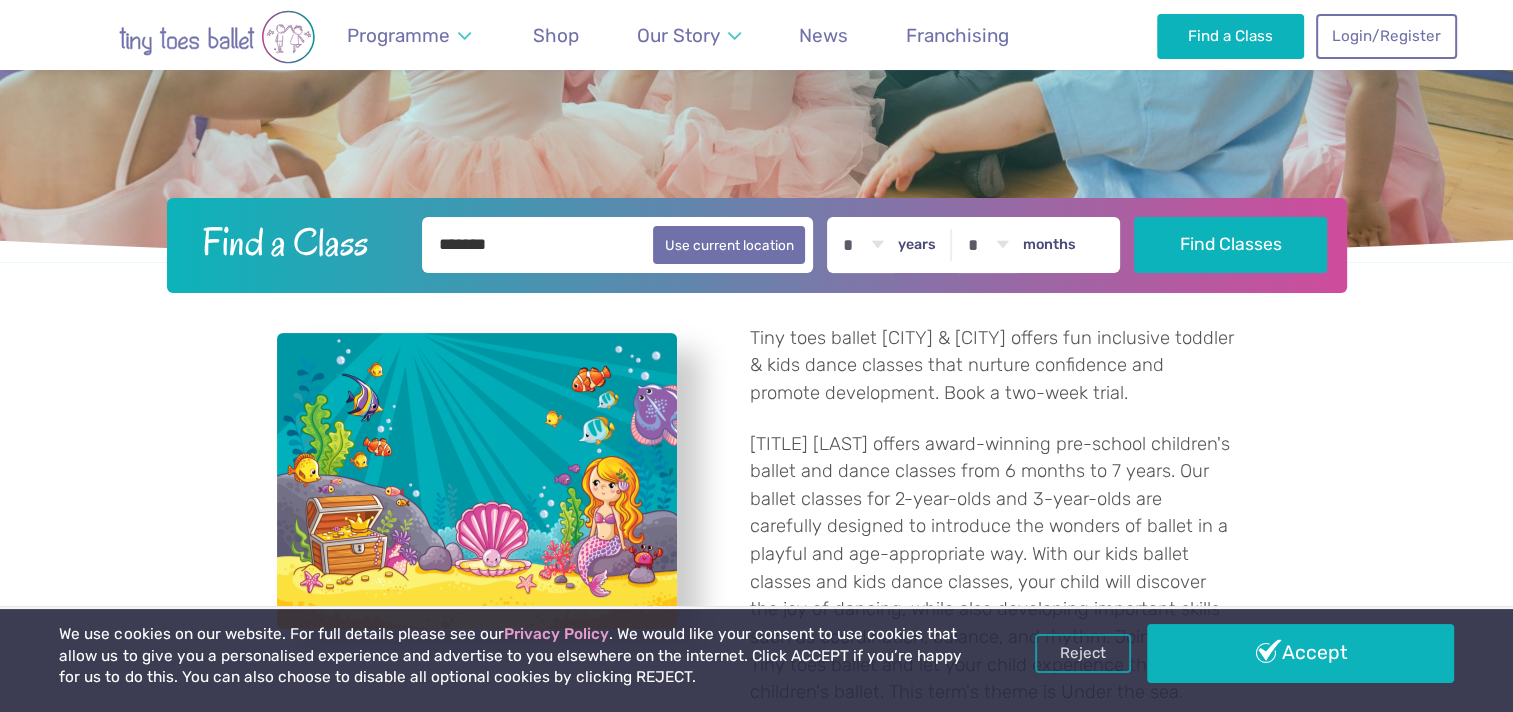 click on "* * * * * * * * * * ** **" at bounding box center [988, 245] 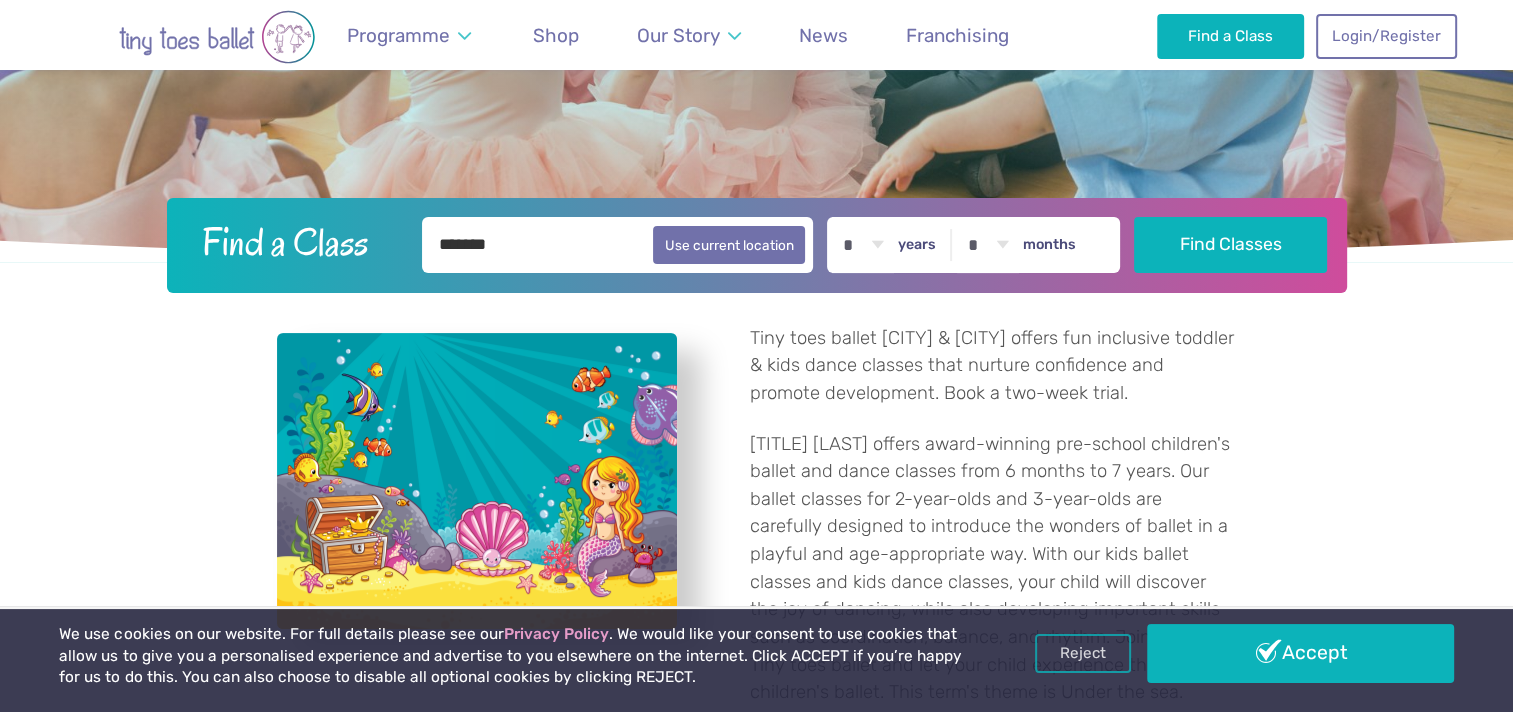select on "*" 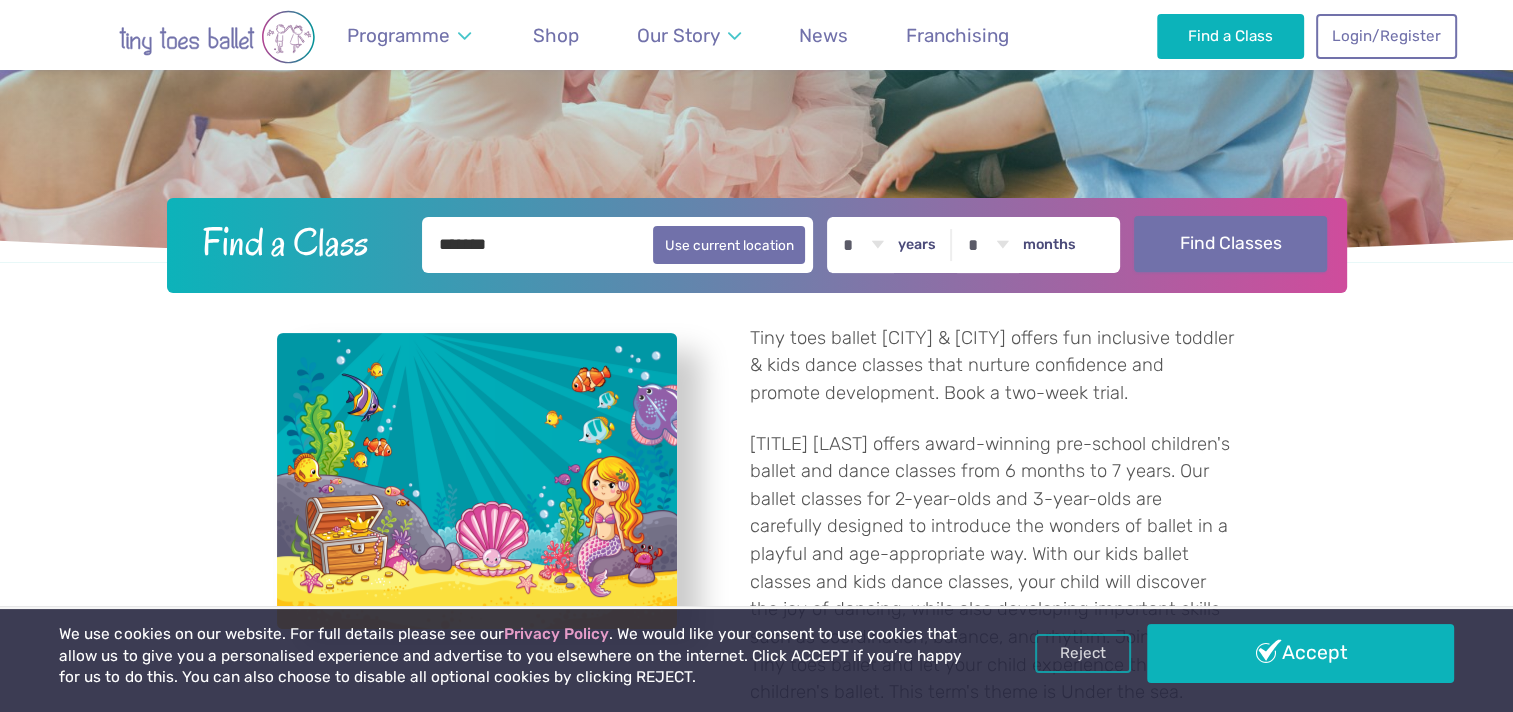 click on "Find Classes" at bounding box center [1230, 244] 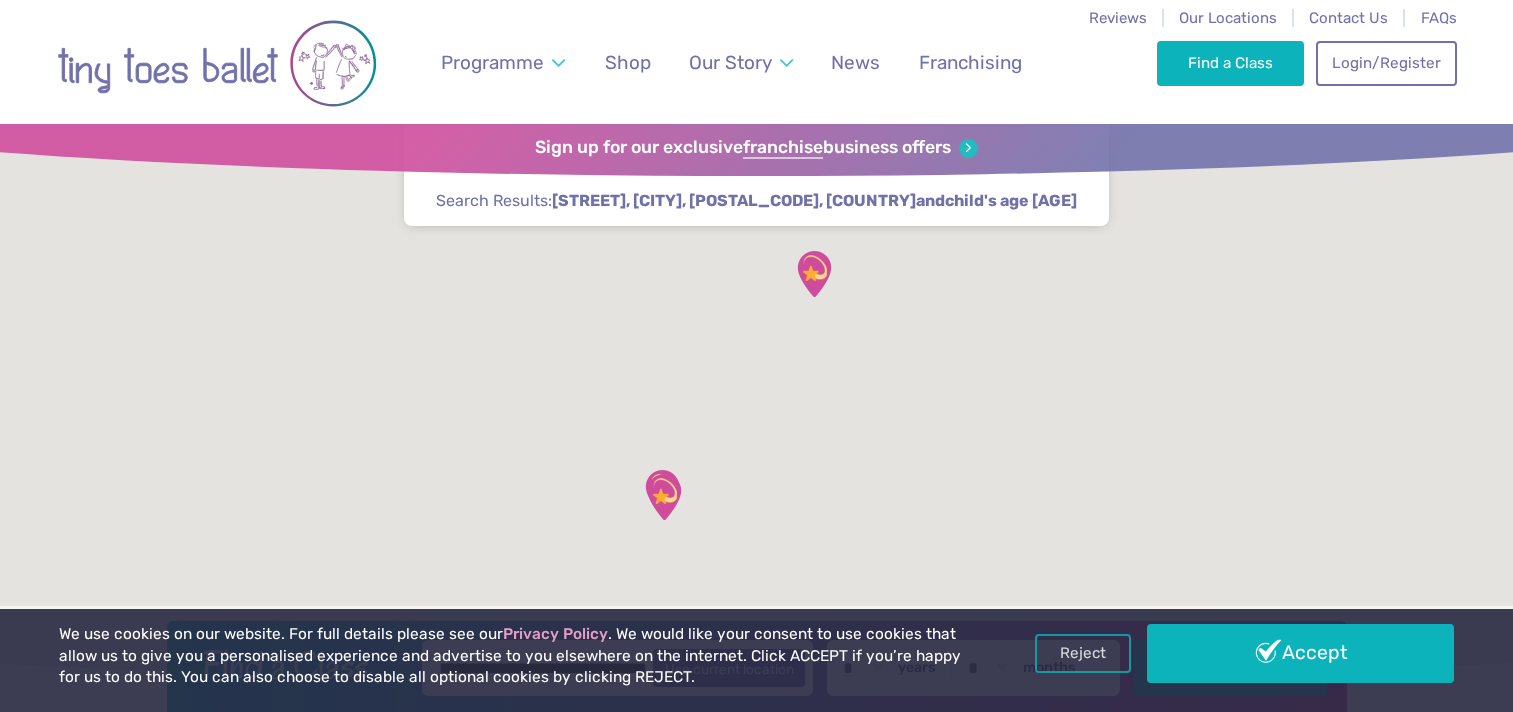 scroll, scrollTop: 0, scrollLeft: 0, axis: both 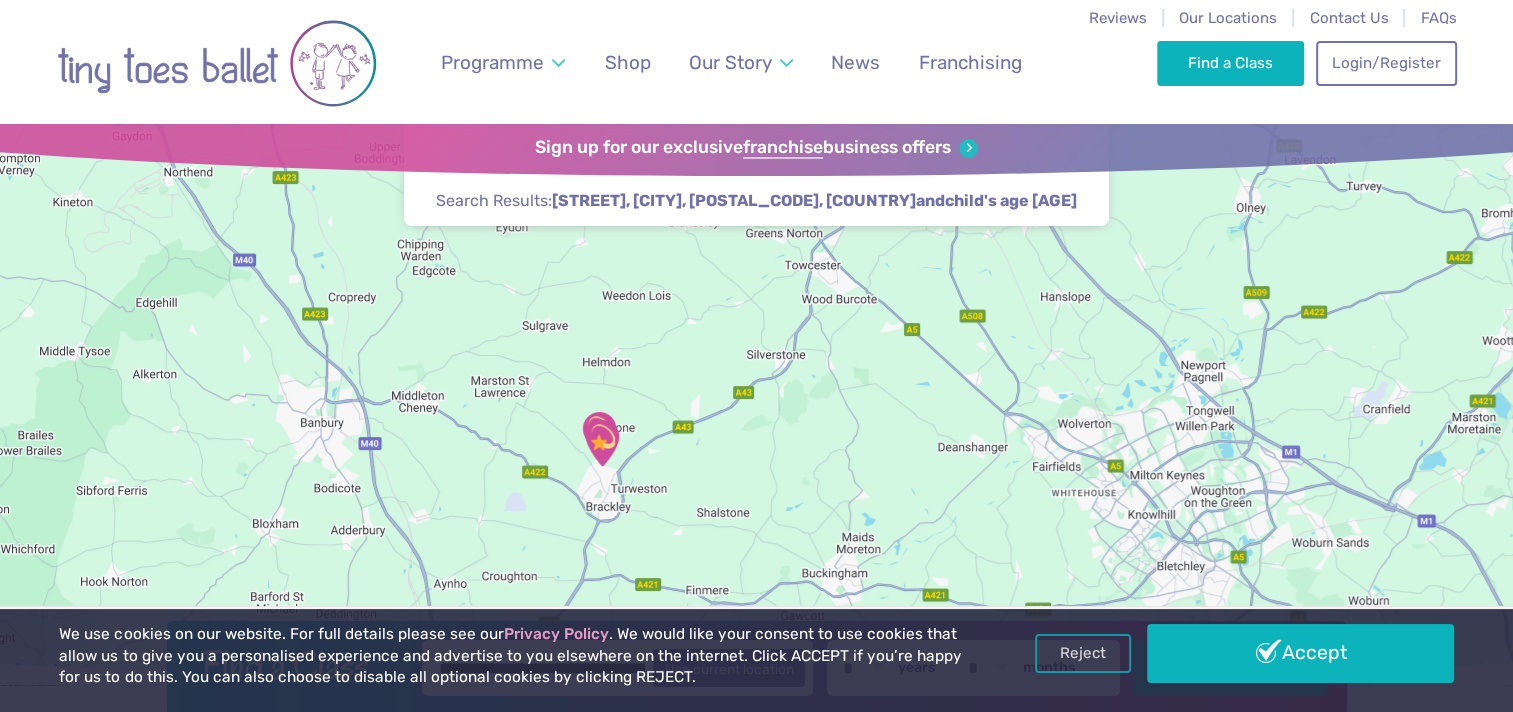 drag, startPoint x: 671, startPoint y: 461, endPoint x: 751, endPoint y: 242, distance: 233.15445 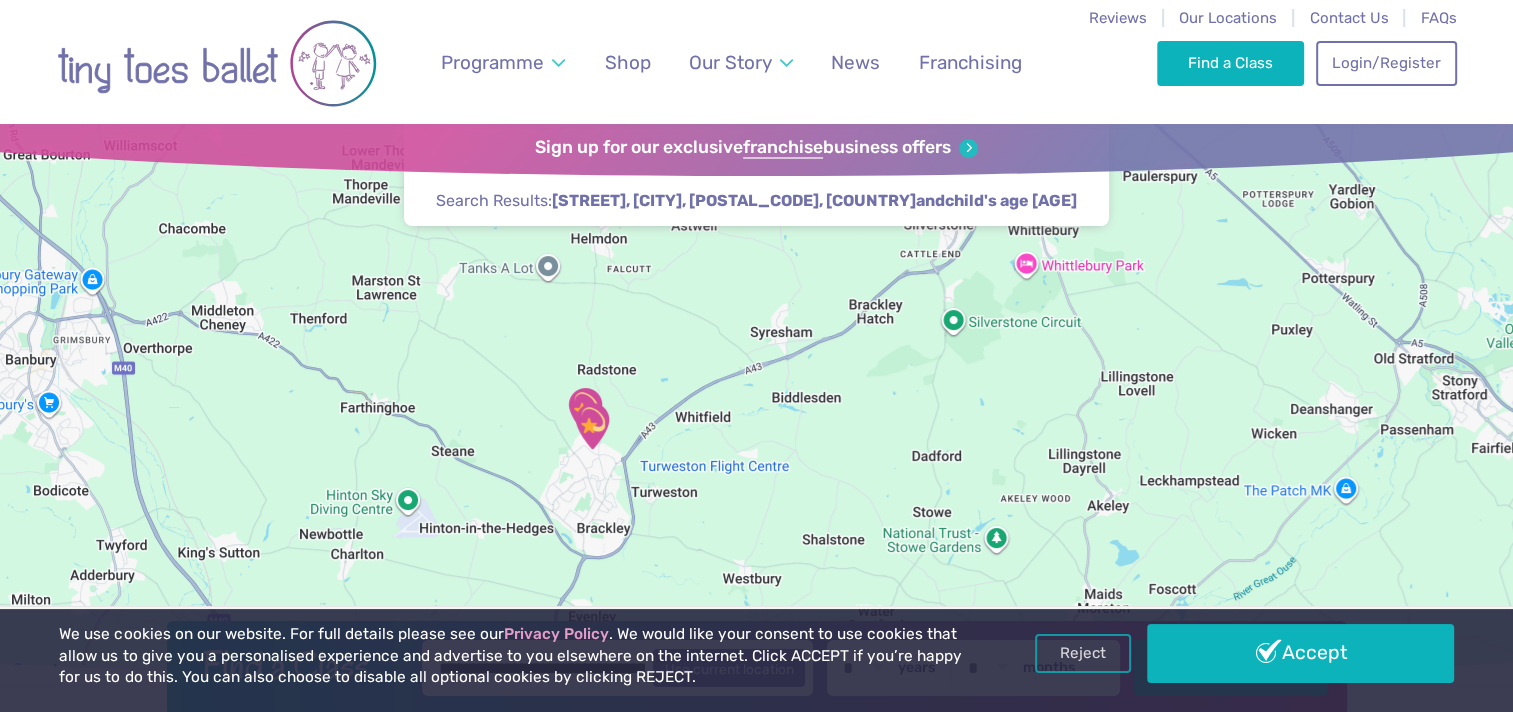 drag, startPoint x: 610, startPoint y: 483, endPoint x: 650, endPoint y: 396, distance: 95.7549 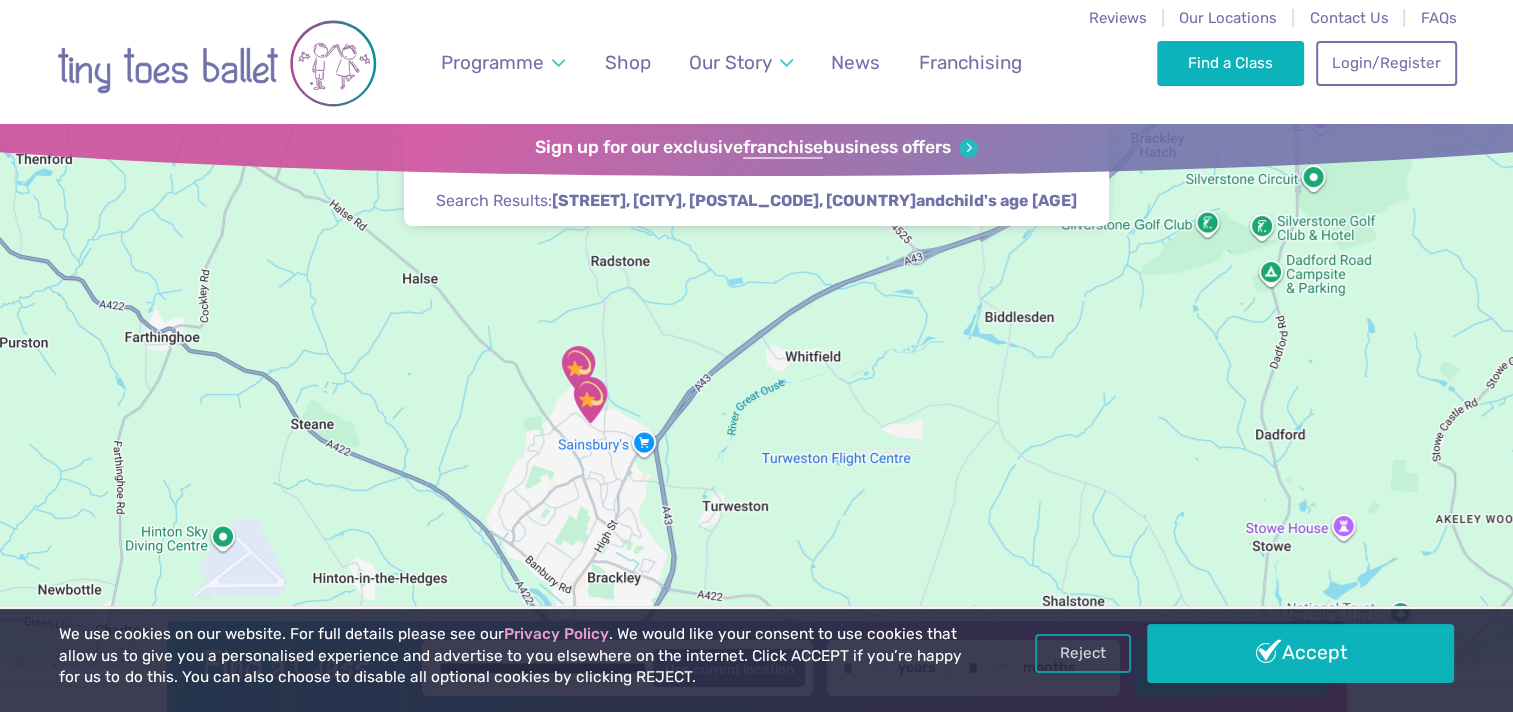 click at bounding box center [590, 400] 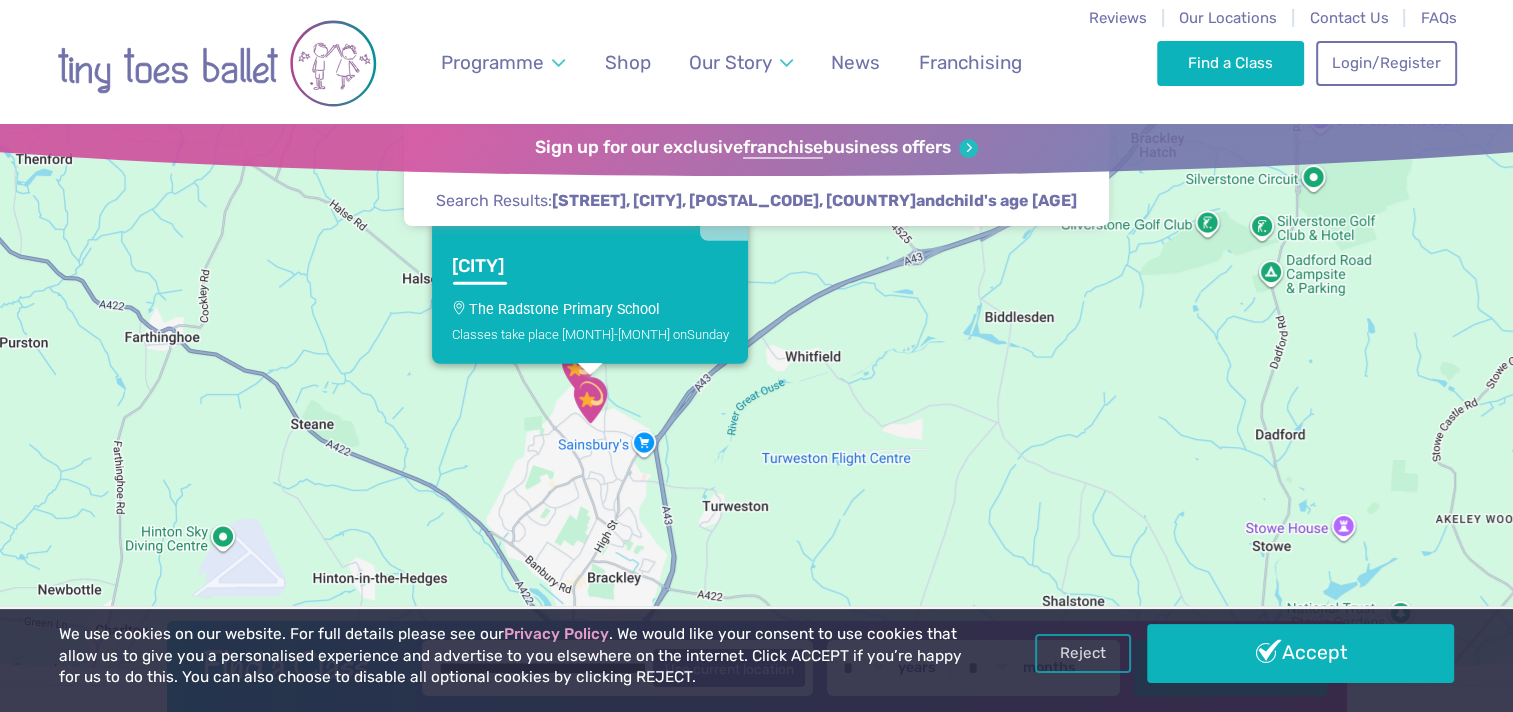 click at bounding box center [578, 369] 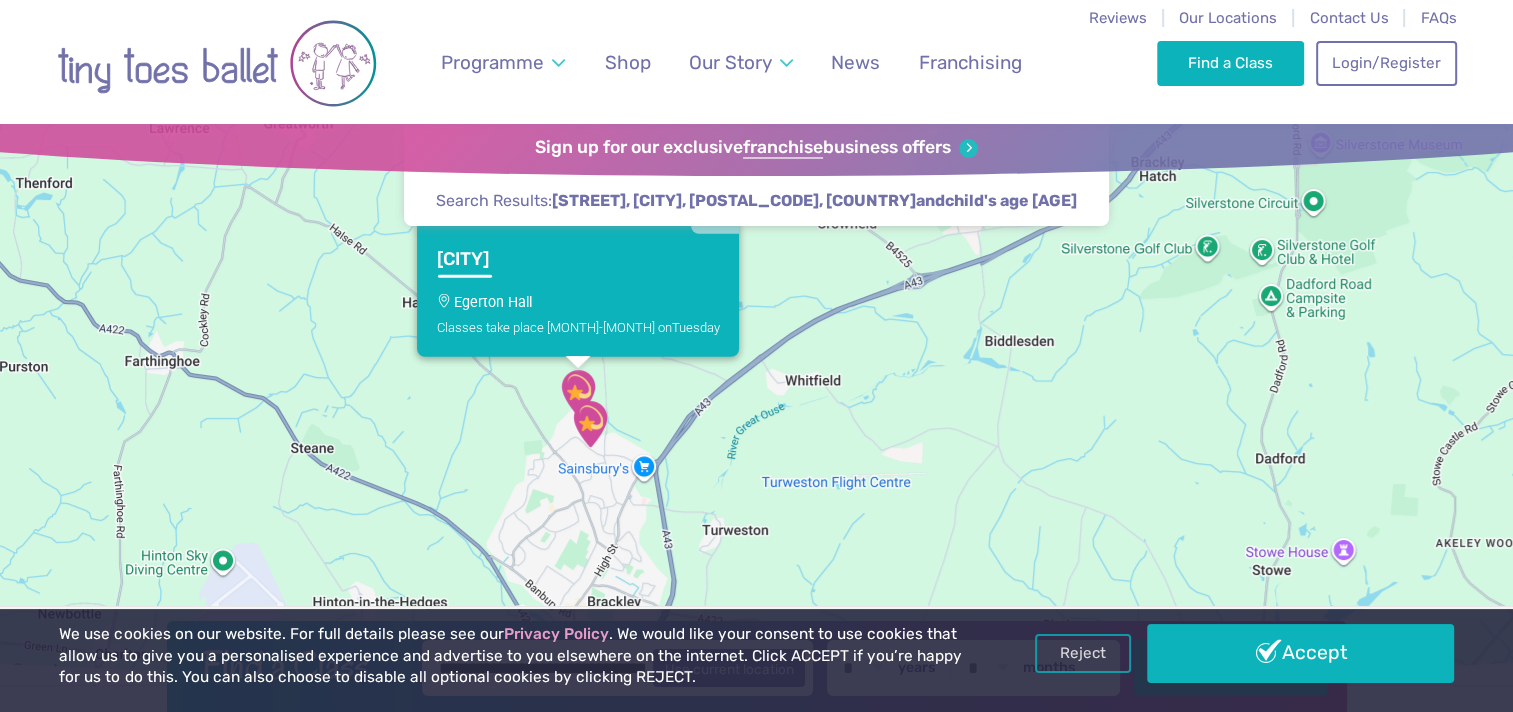 click at bounding box center (590, 424) 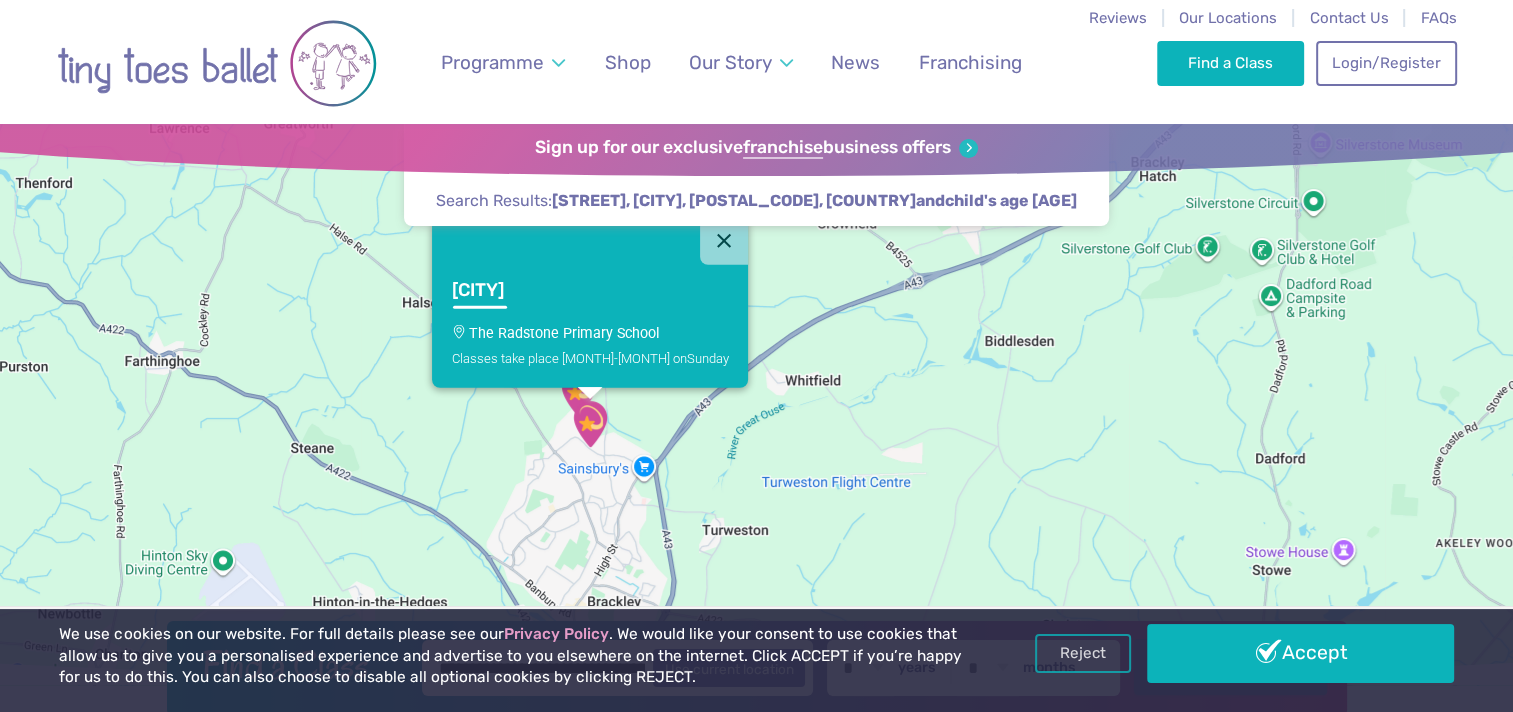 click on "Accept" at bounding box center [1300, 653] 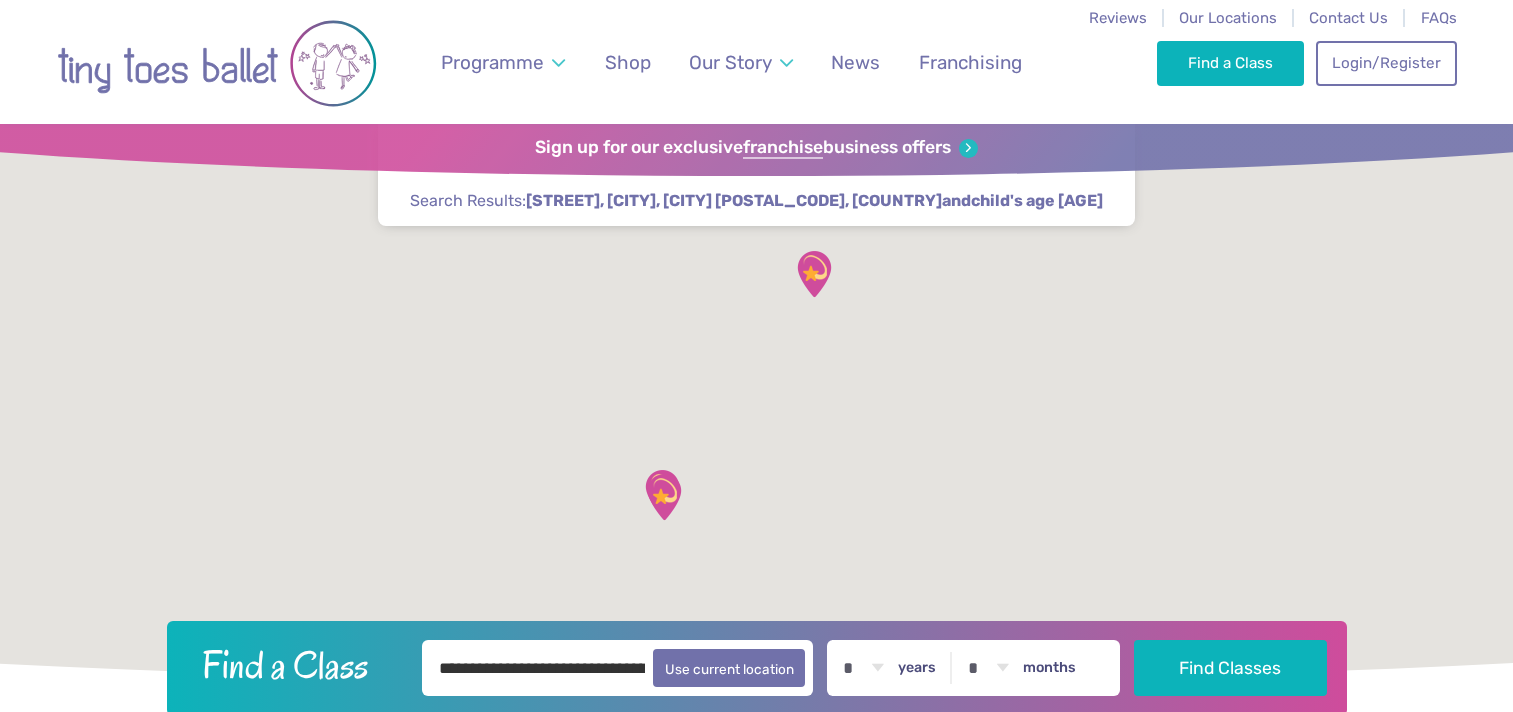 scroll, scrollTop: 0, scrollLeft: 0, axis: both 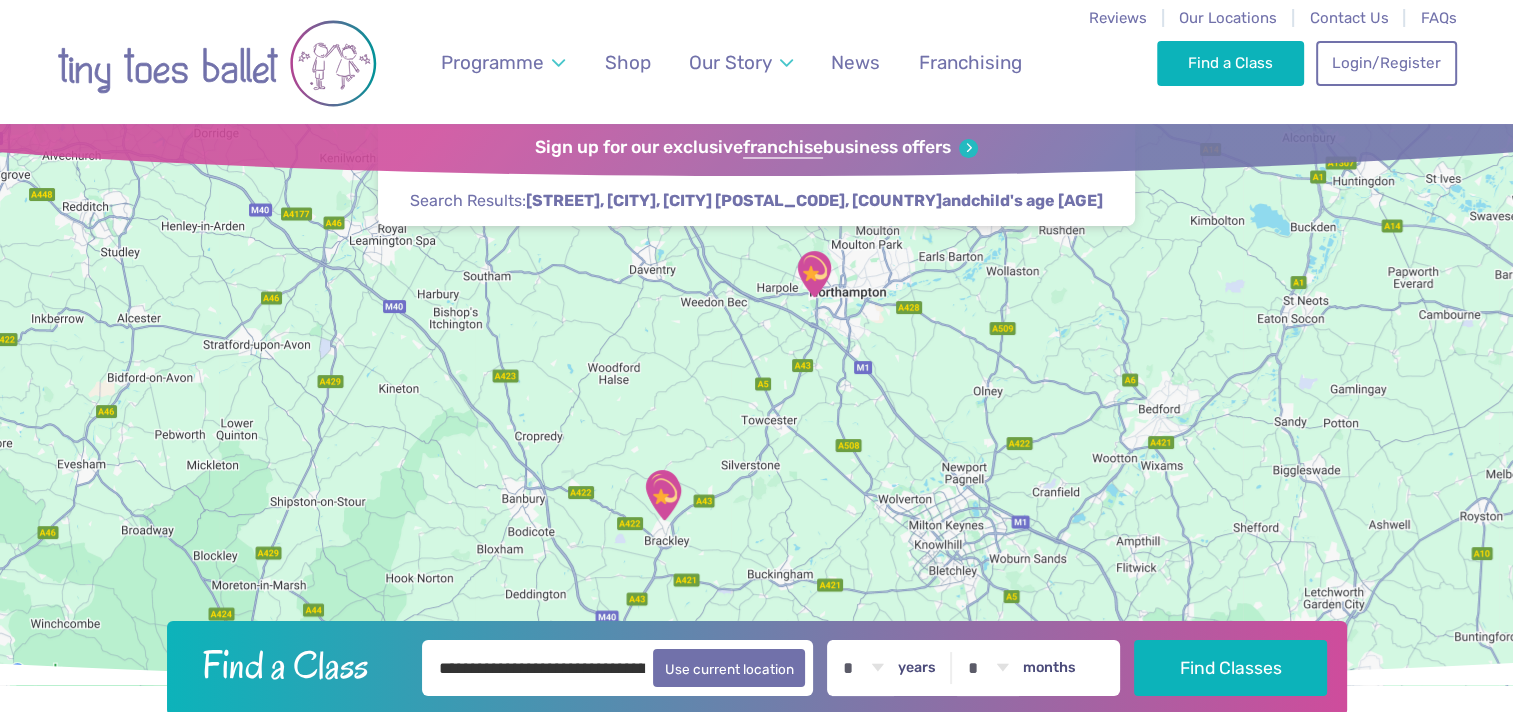 click at bounding box center (814, 274) 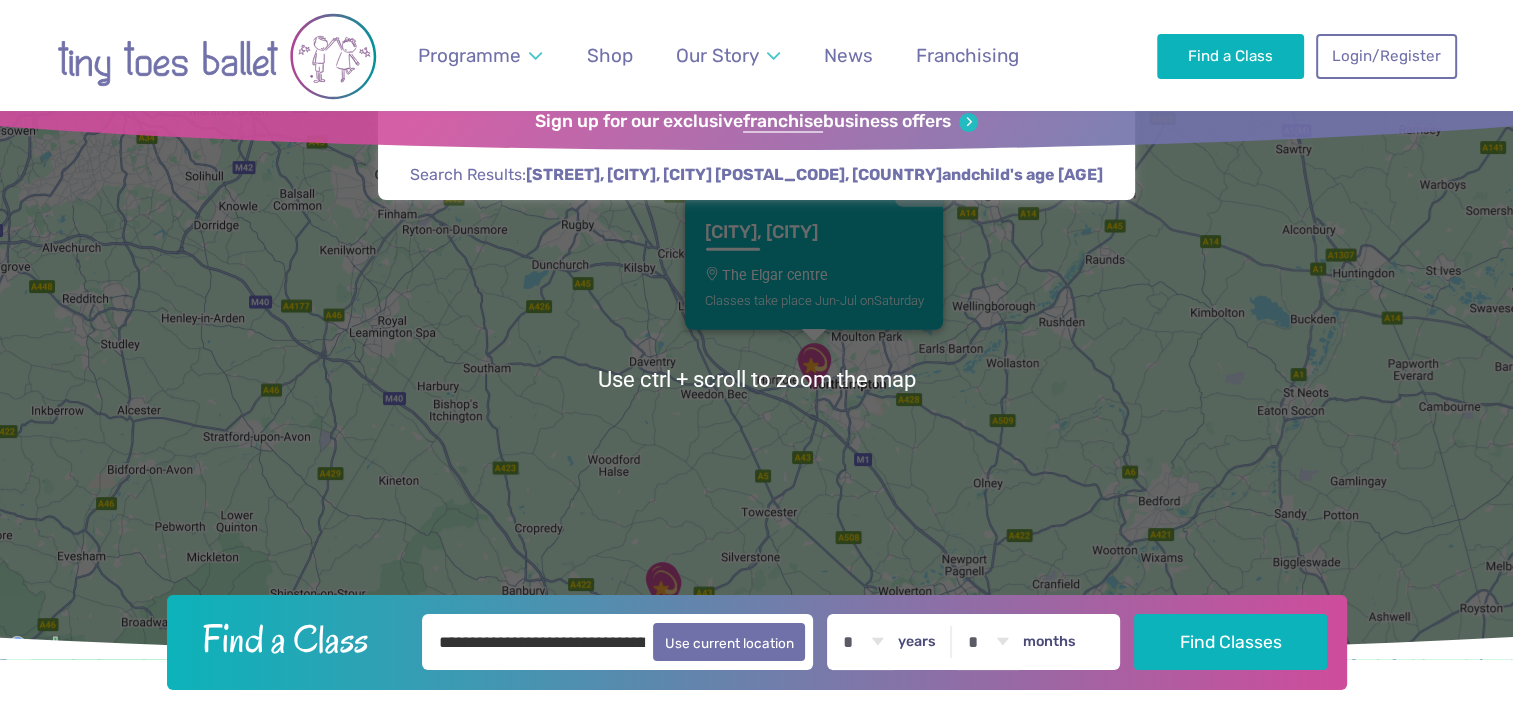scroll, scrollTop: 27, scrollLeft: 0, axis: vertical 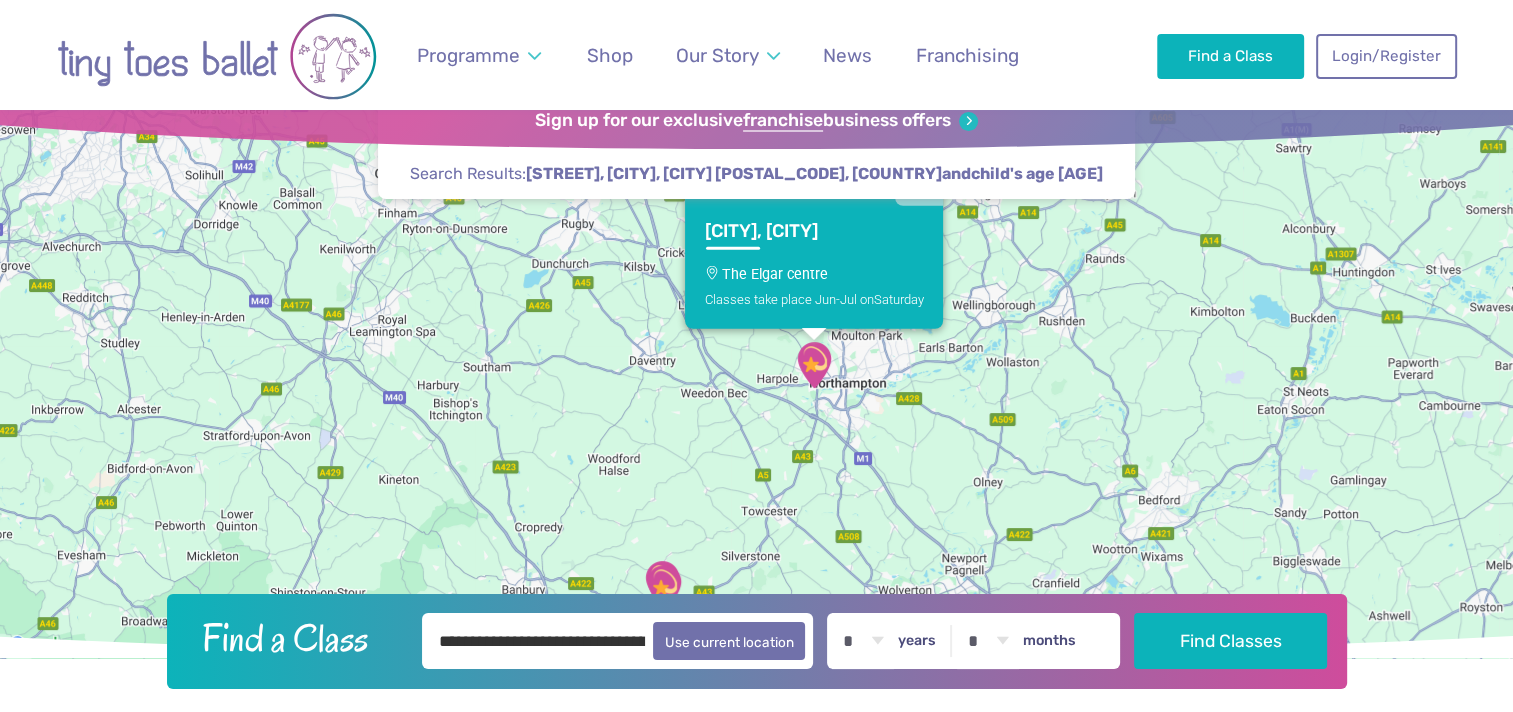 click at bounding box center (664, 588) 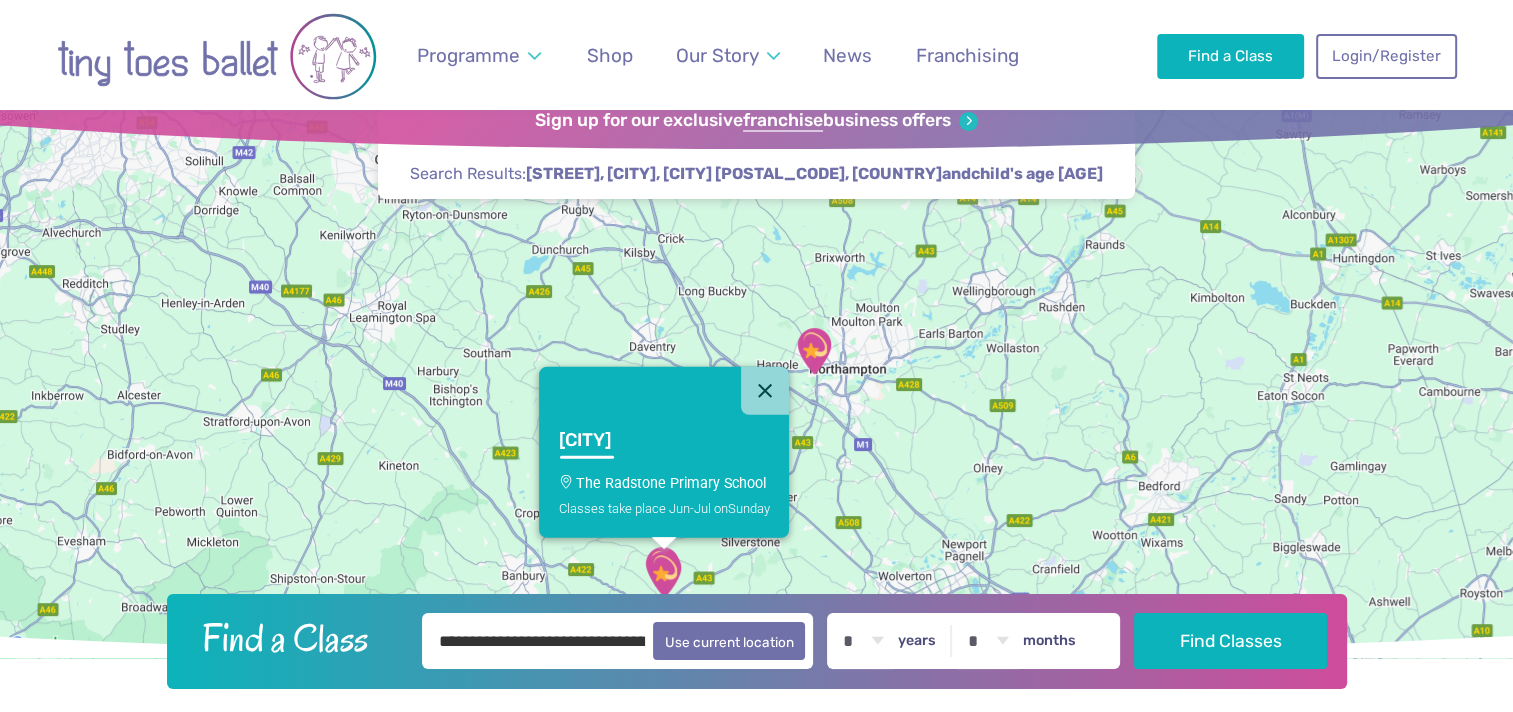 click on "[CITY] The Radstone Primary School Classes take place Jun-Jul on Sunday" at bounding box center [664, 475] 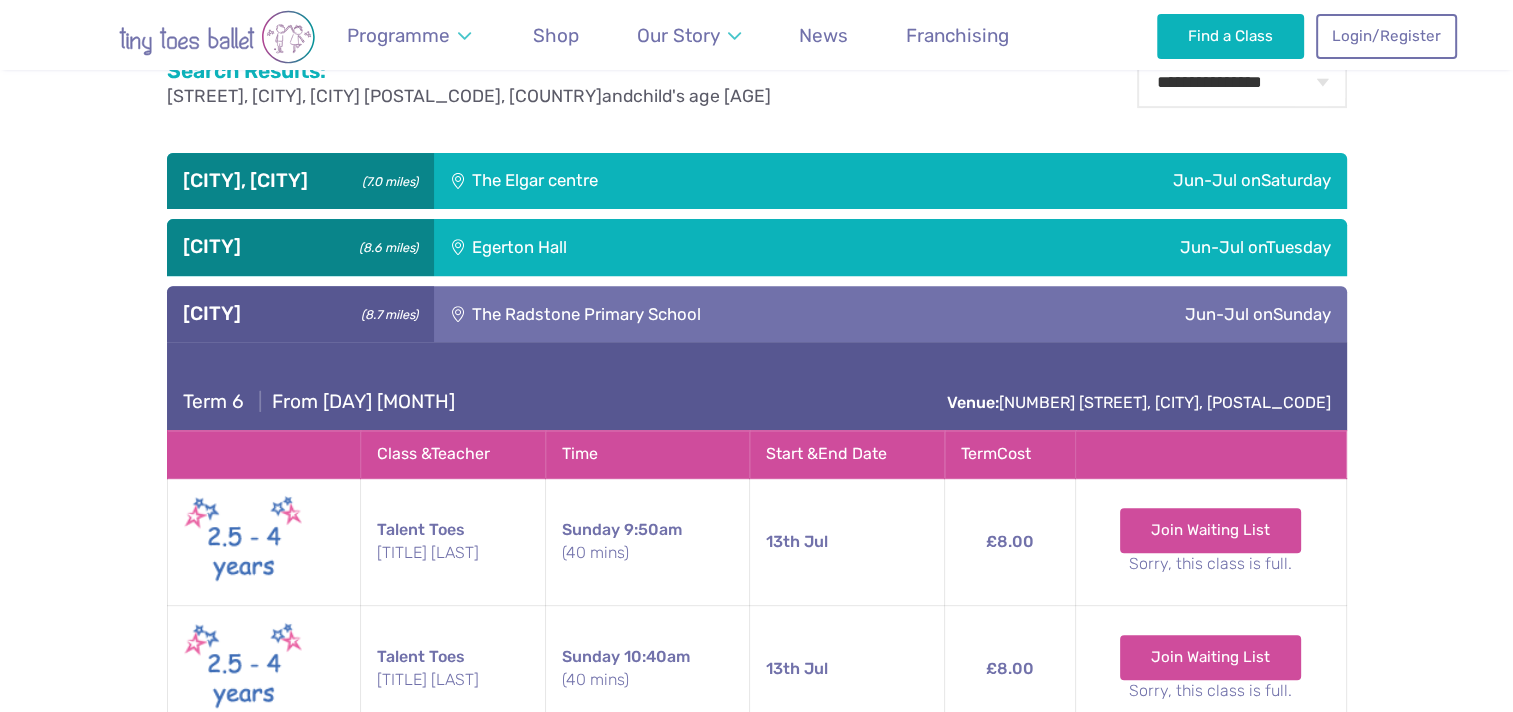 scroll, scrollTop: 720, scrollLeft: 0, axis: vertical 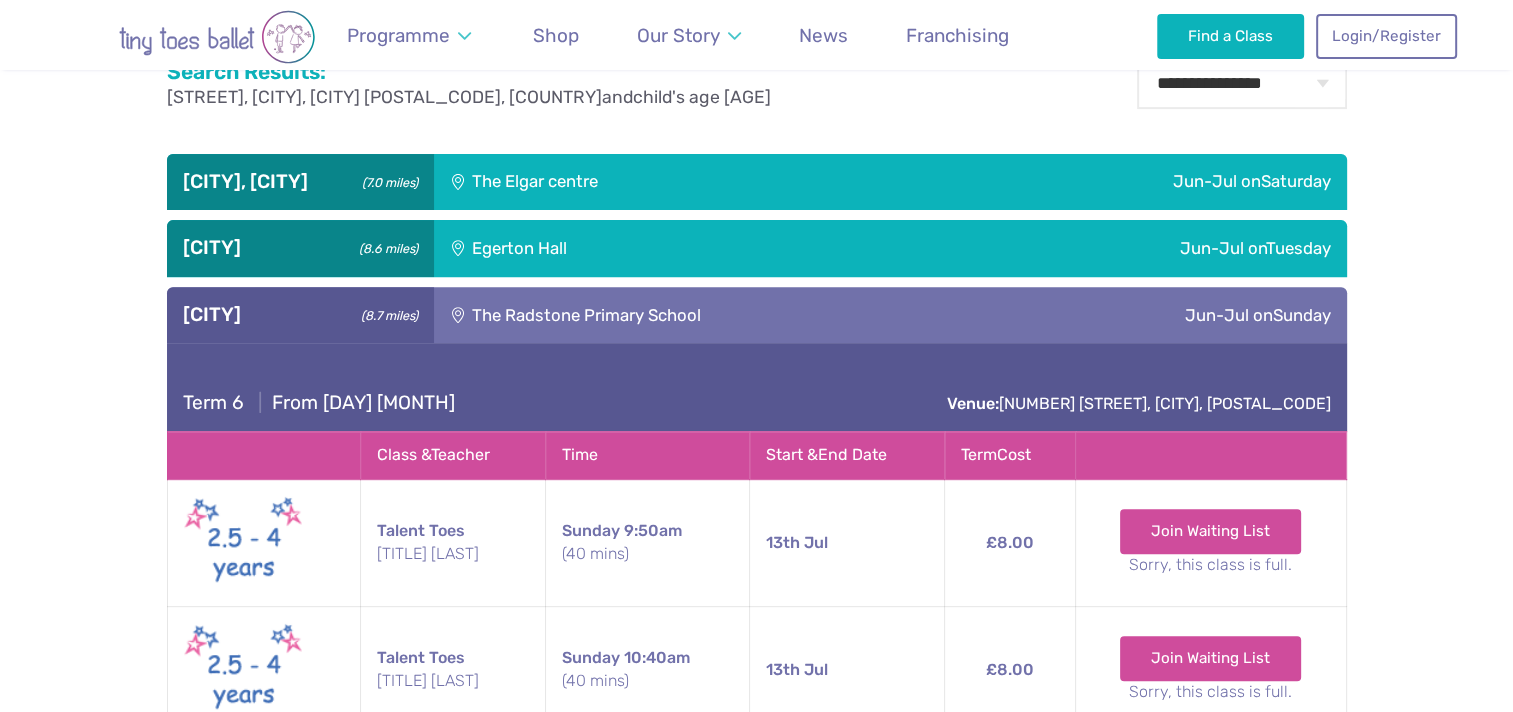 click on "Egerton Hall" at bounding box center [656, 182] 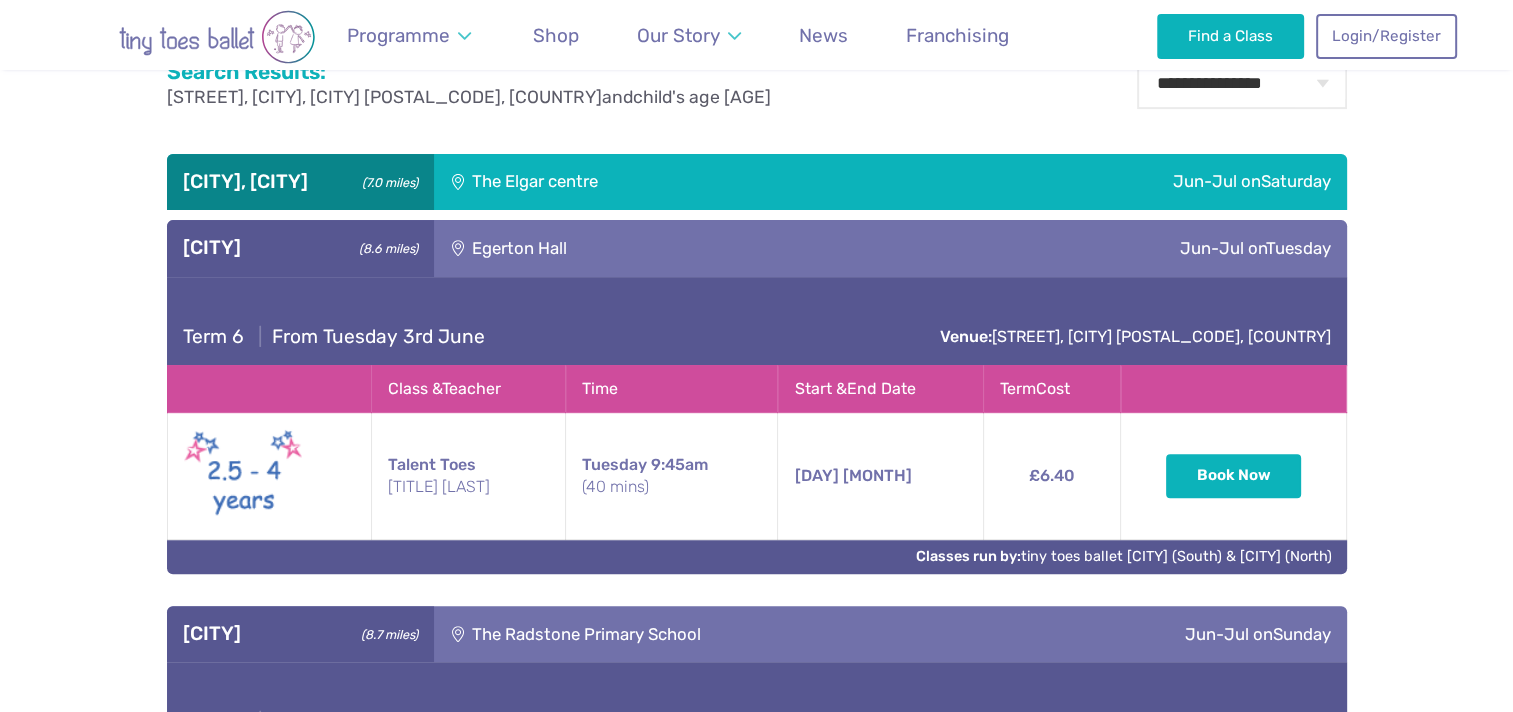 click on "The Elgar centre" at bounding box center (656, 182) 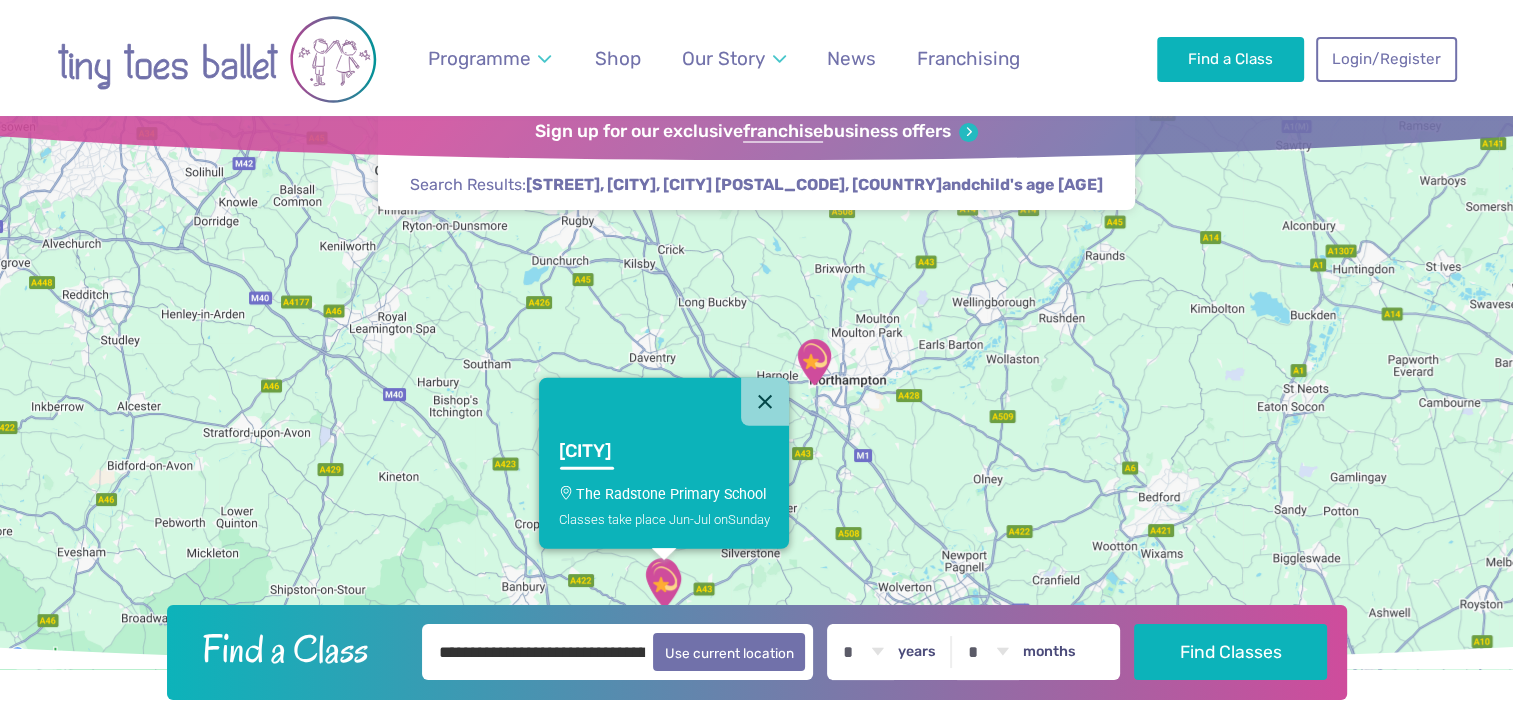 scroll, scrollTop: 0, scrollLeft: 0, axis: both 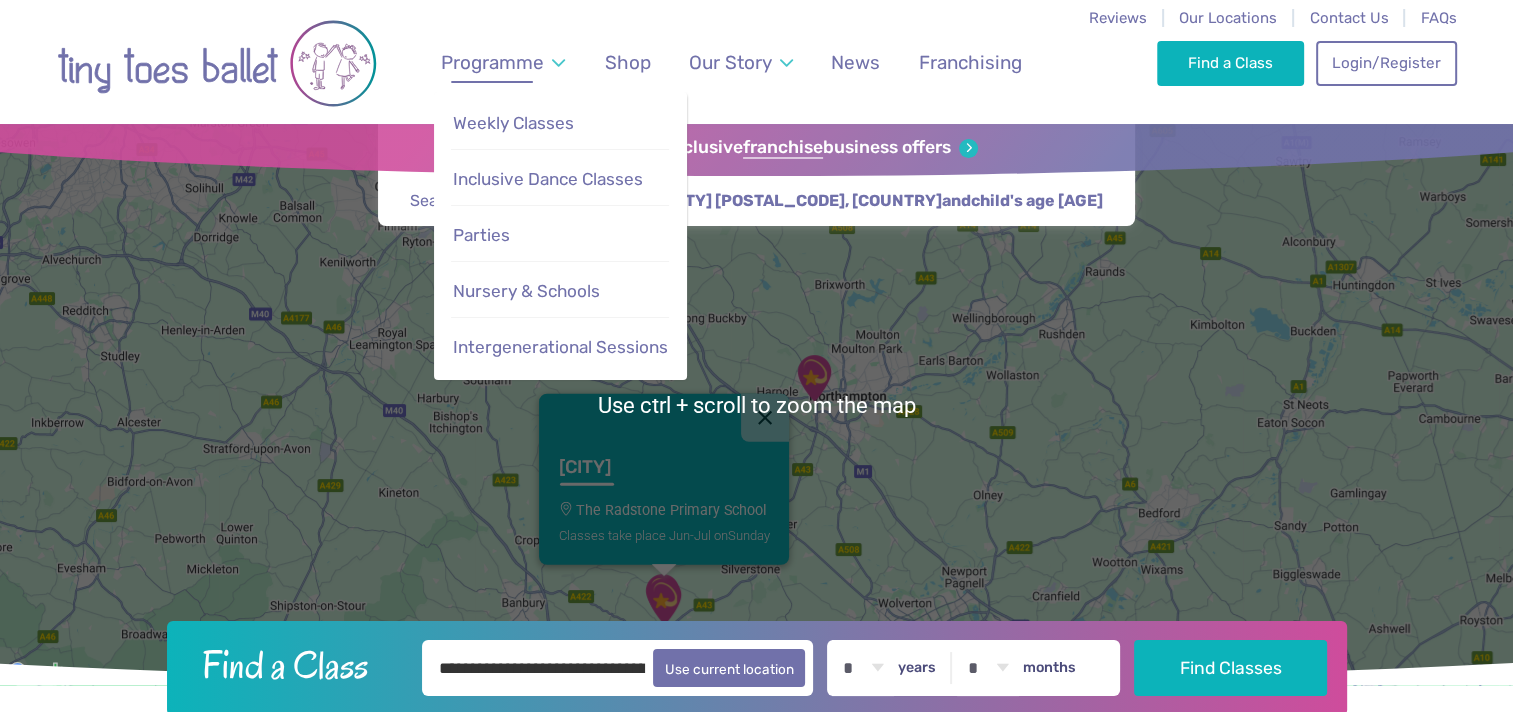 click on "Programme" at bounding box center (492, 62) 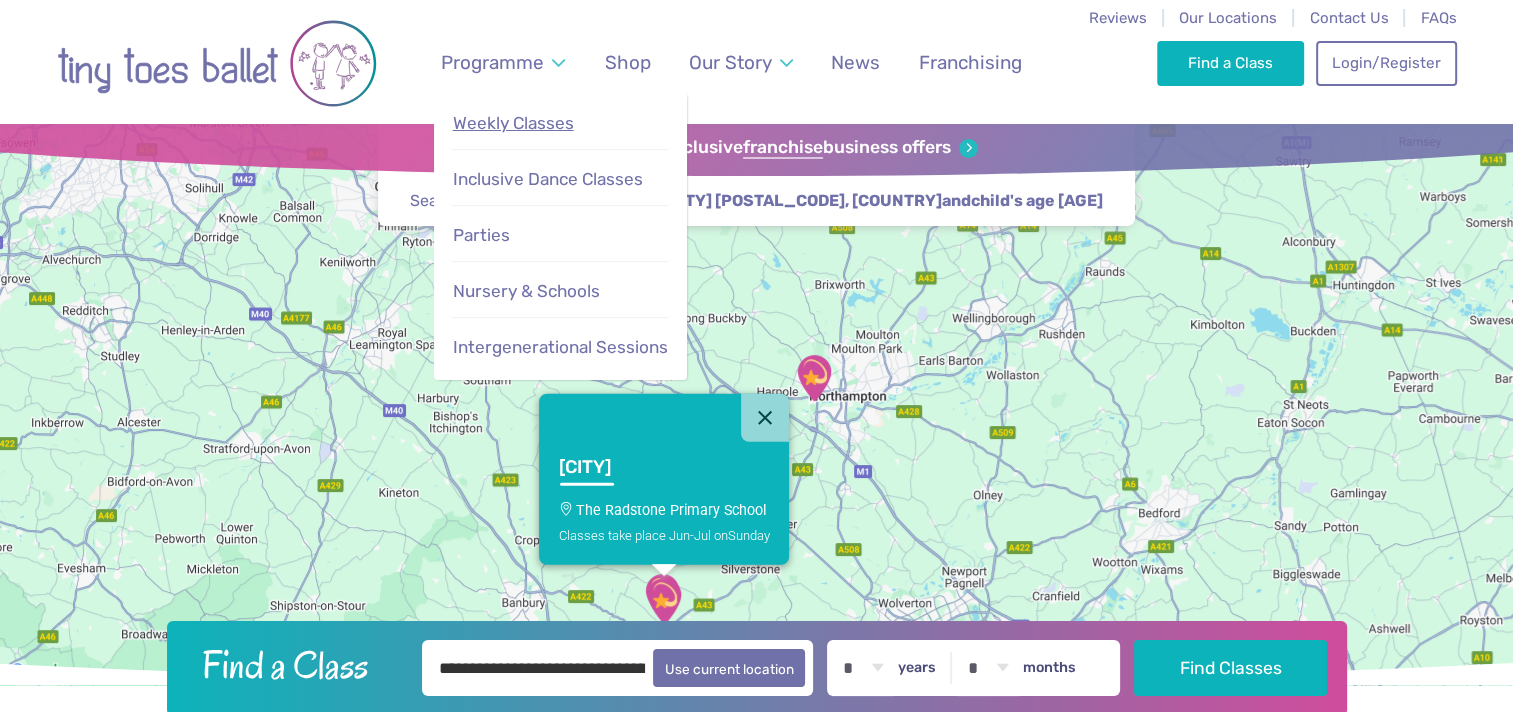 click on "Weekly Classes" at bounding box center (513, 123) 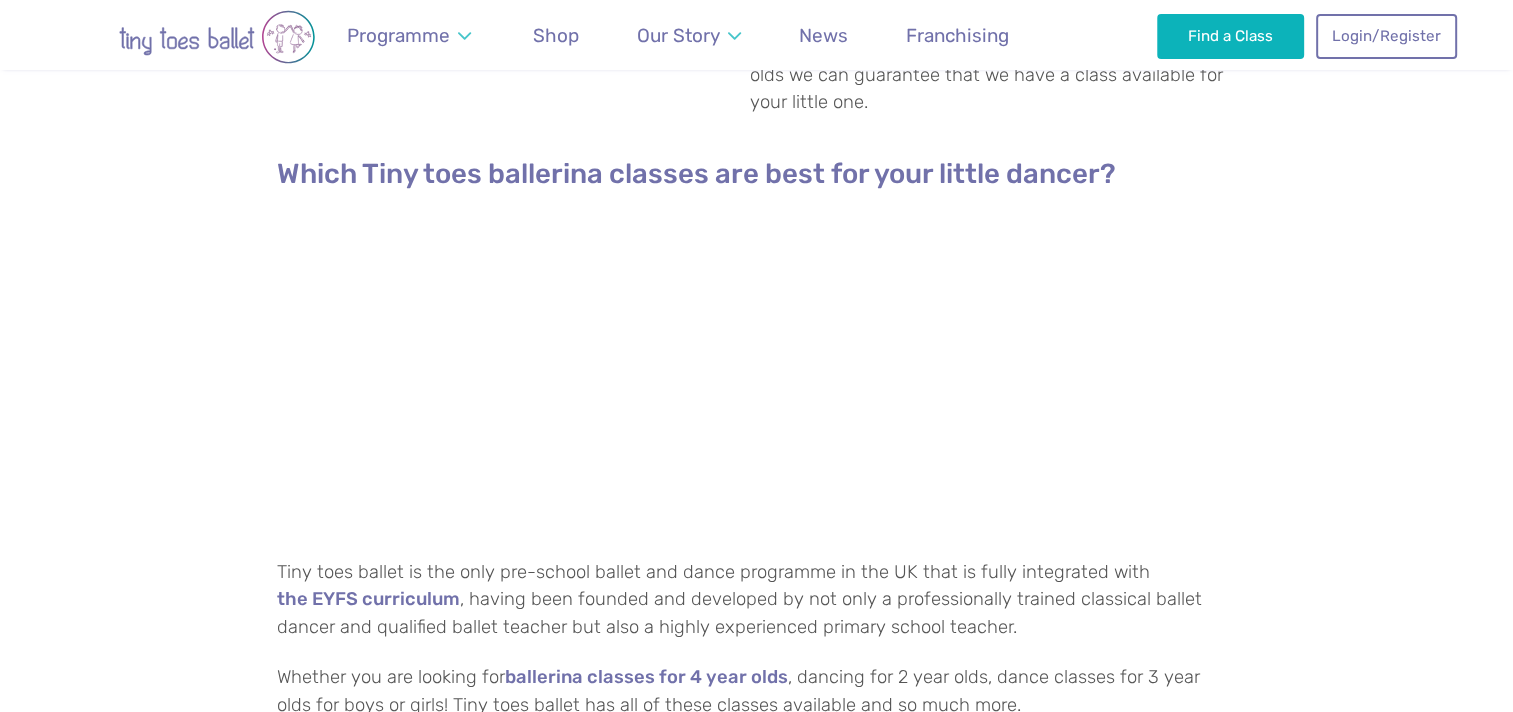 scroll, scrollTop: 855, scrollLeft: 0, axis: vertical 